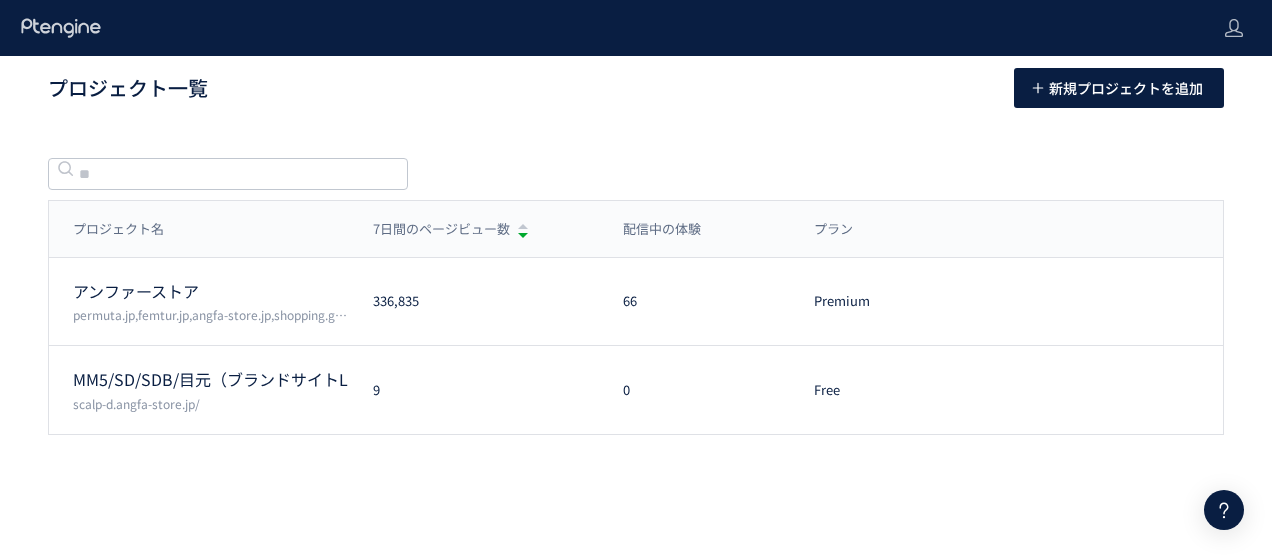scroll, scrollTop: 0, scrollLeft: 0, axis: both 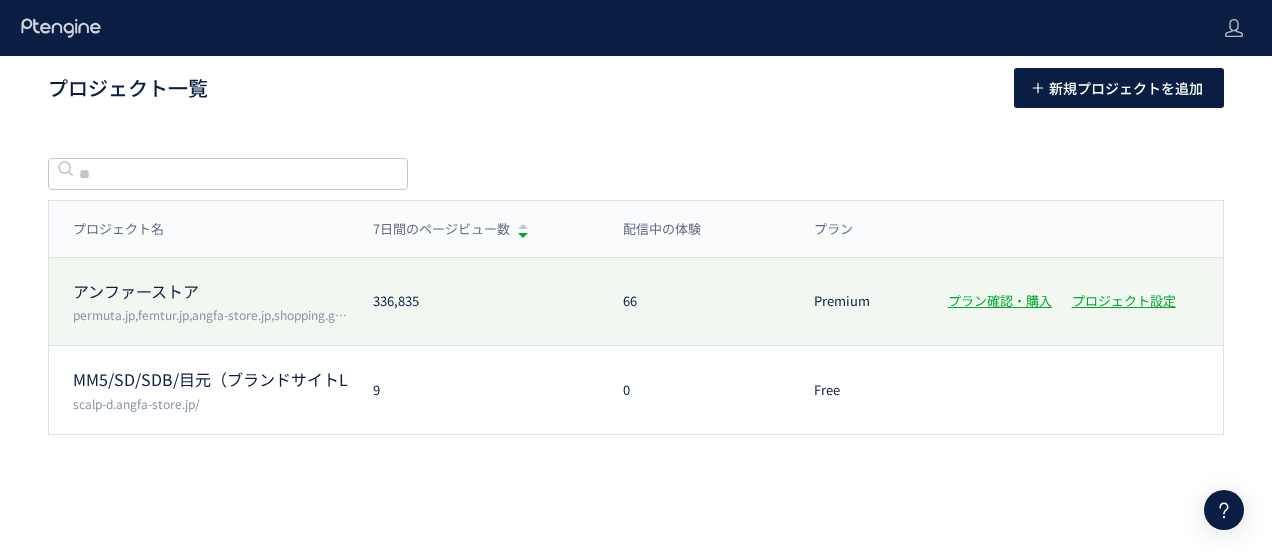 click on "アンファーストア" 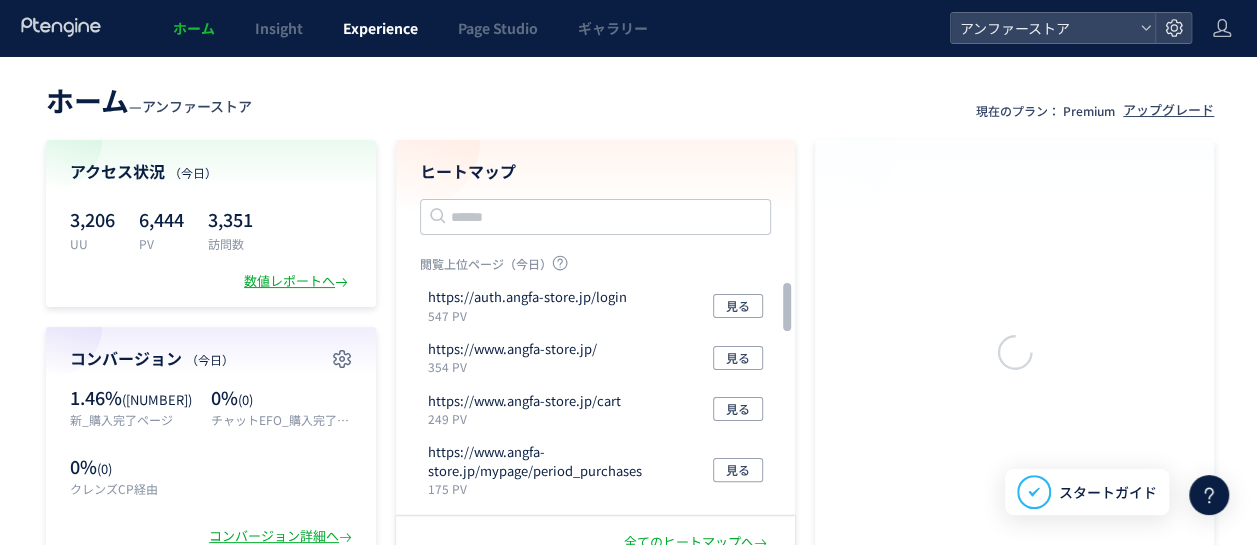 click on "Experience" 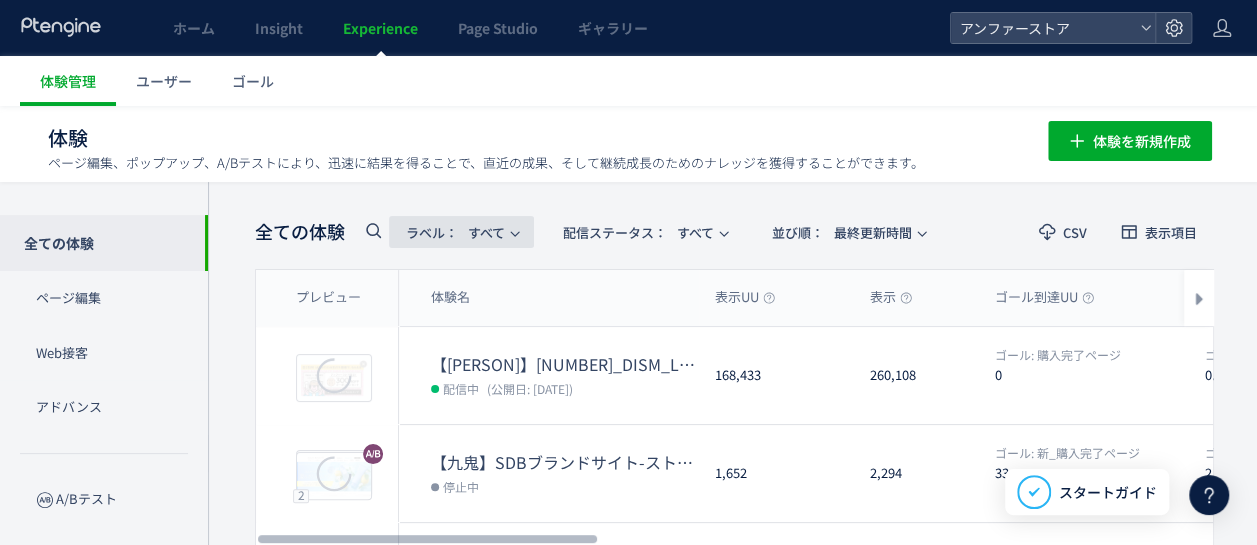click on "ラベル：  すべて" 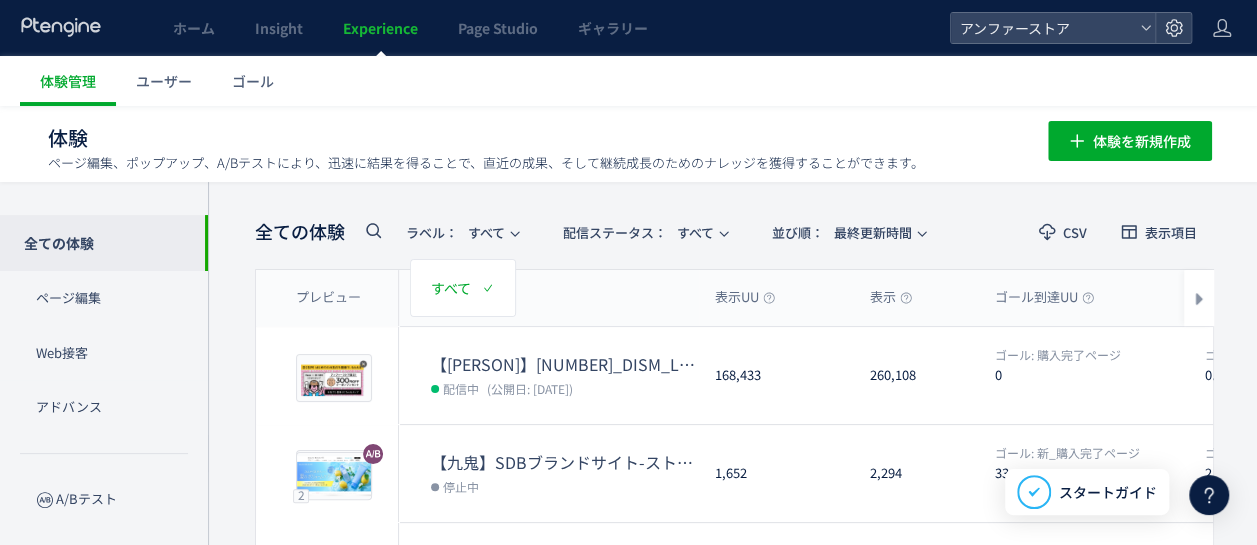 click on "全ての体験 ラベル：  すべて 配信ステータス​：  すべて 並び順：  最終更新時間" at bounding box center [598, 232] 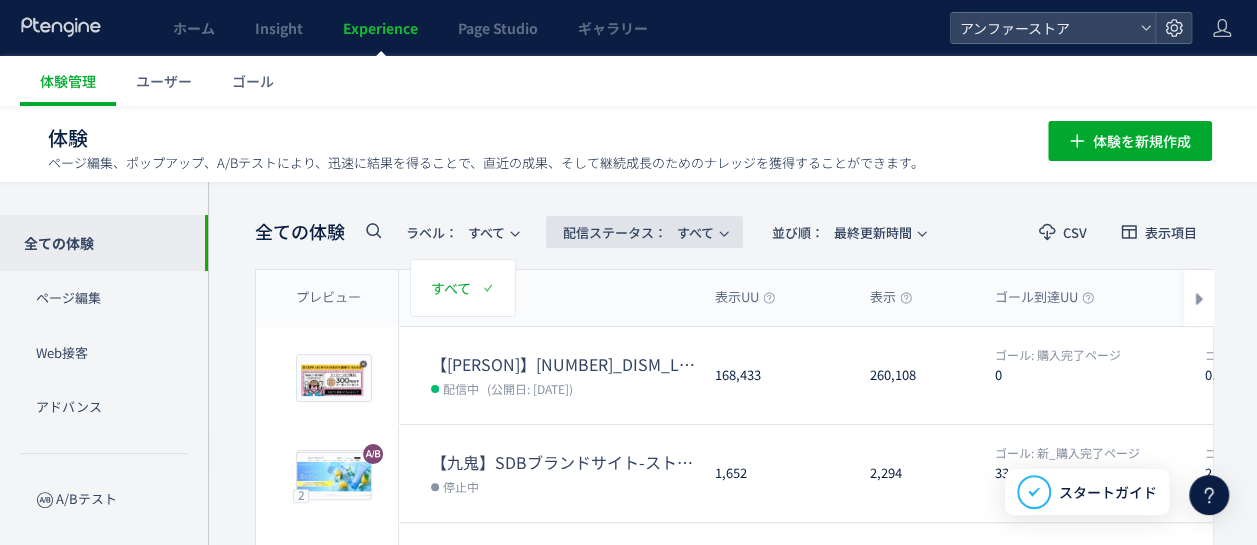 click on "配信ステータス​：" at bounding box center (615, 232) 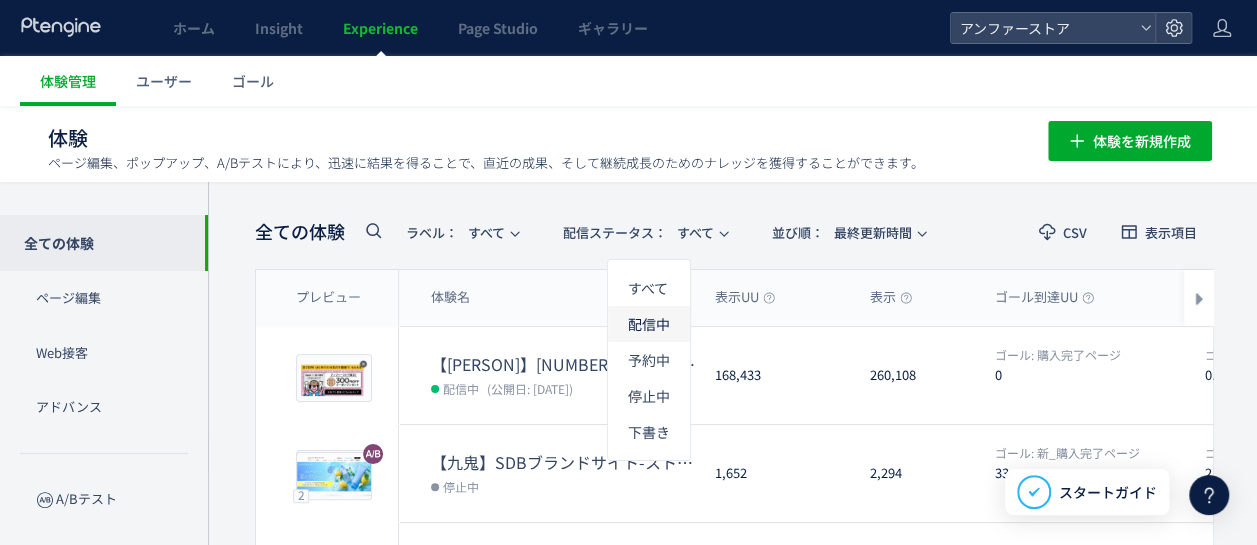 click on "配信中" 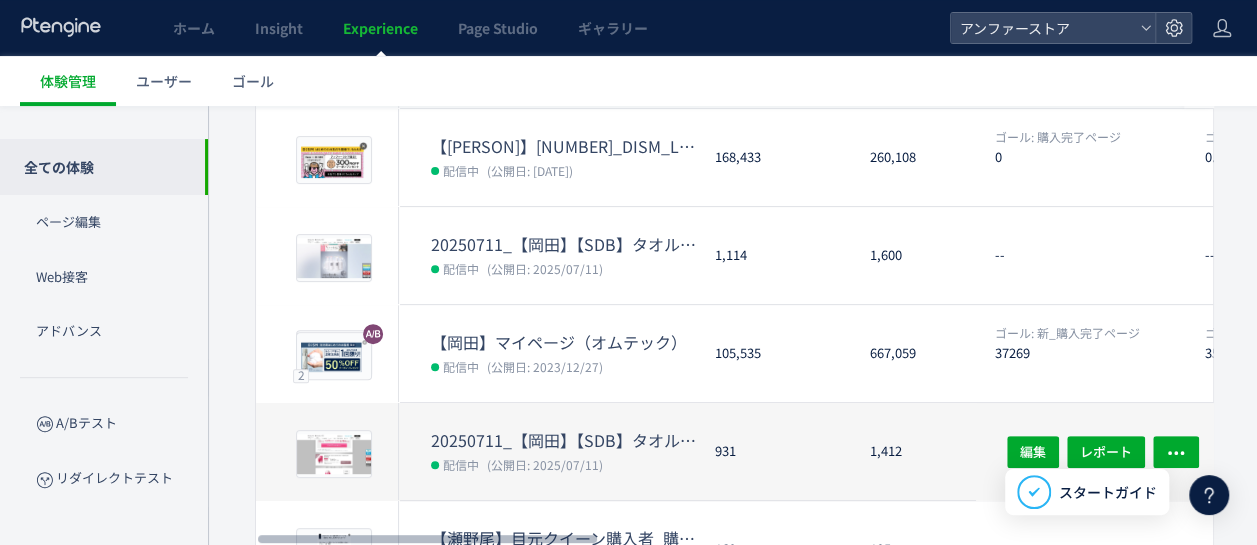 scroll, scrollTop: 200, scrollLeft: 0, axis: vertical 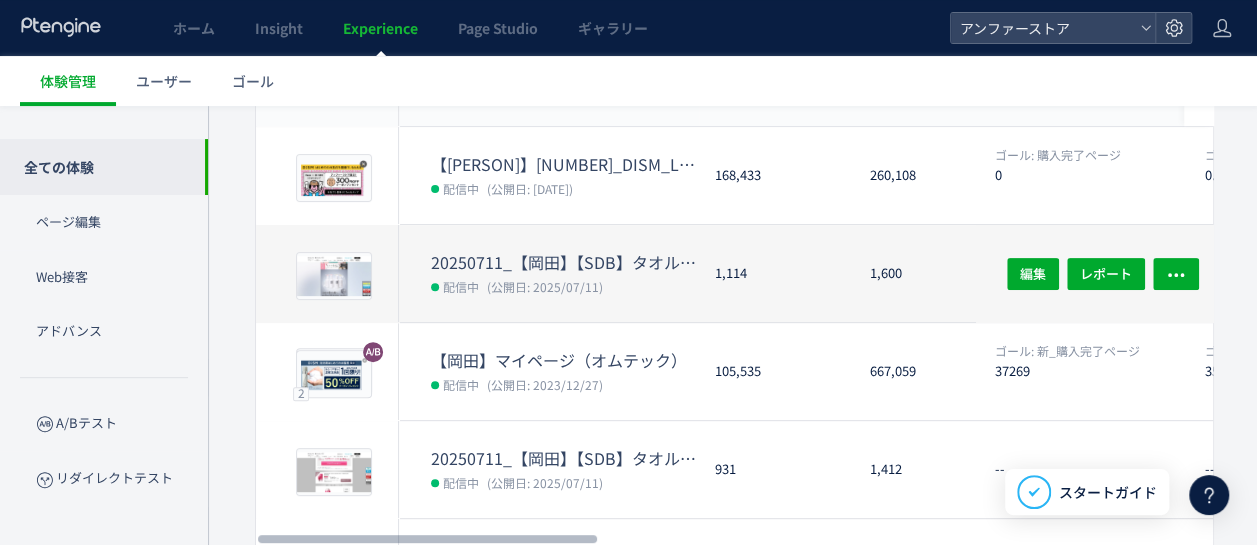 click on "20250711_【岡田】【SDB】タオルCP" at bounding box center [565, 262] 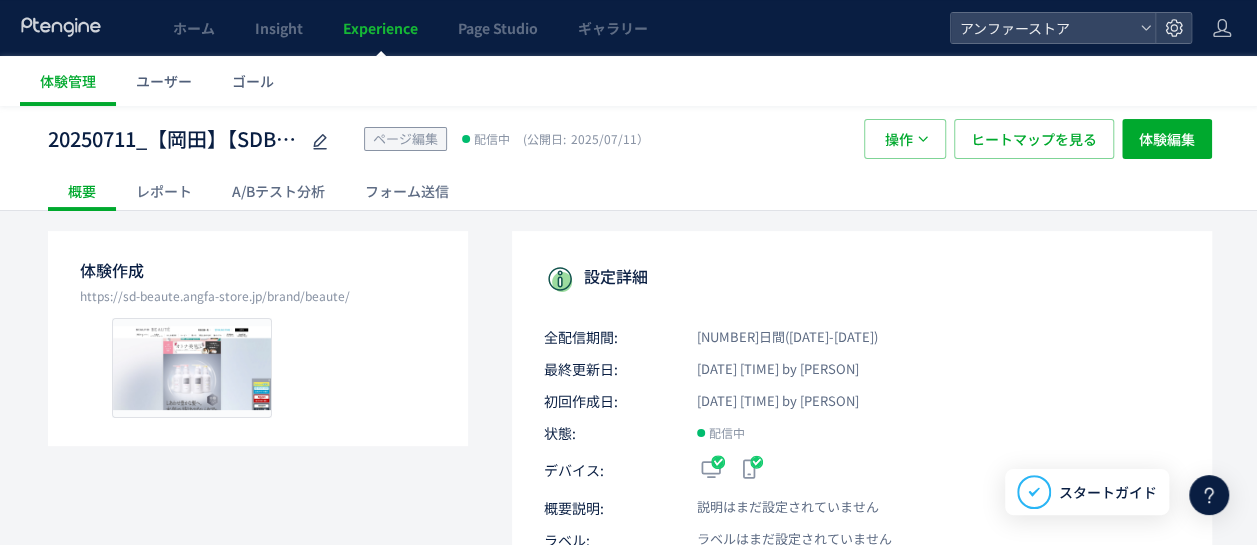 scroll, scrollTop: 0, scrollLeft: 0, axis: both 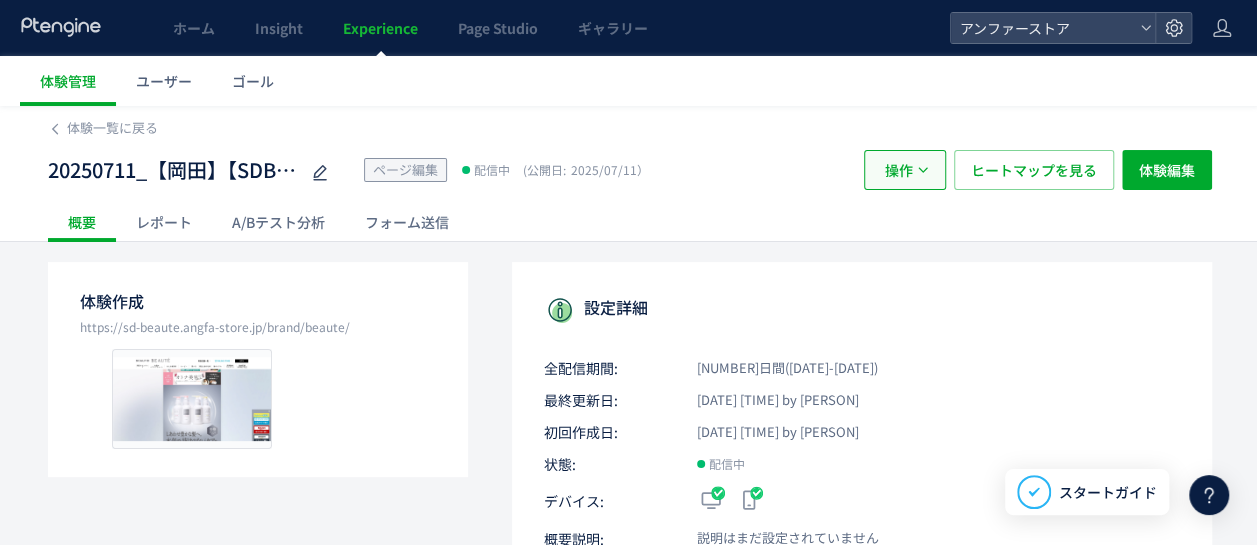 click 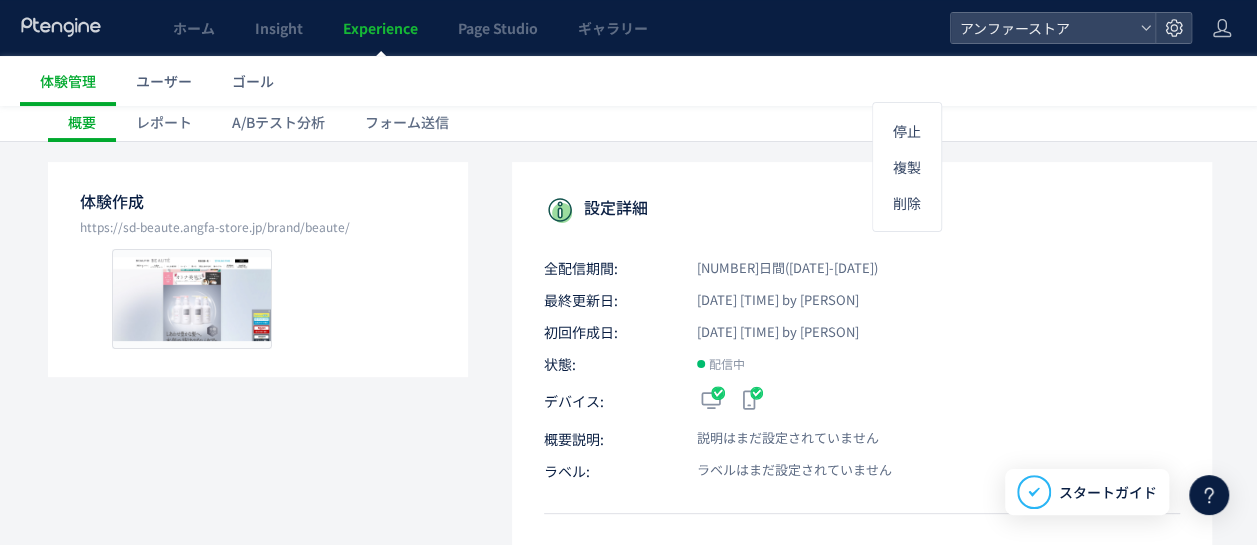 scroll, scrollTop: 0, scrollLeft: 0, axis: both 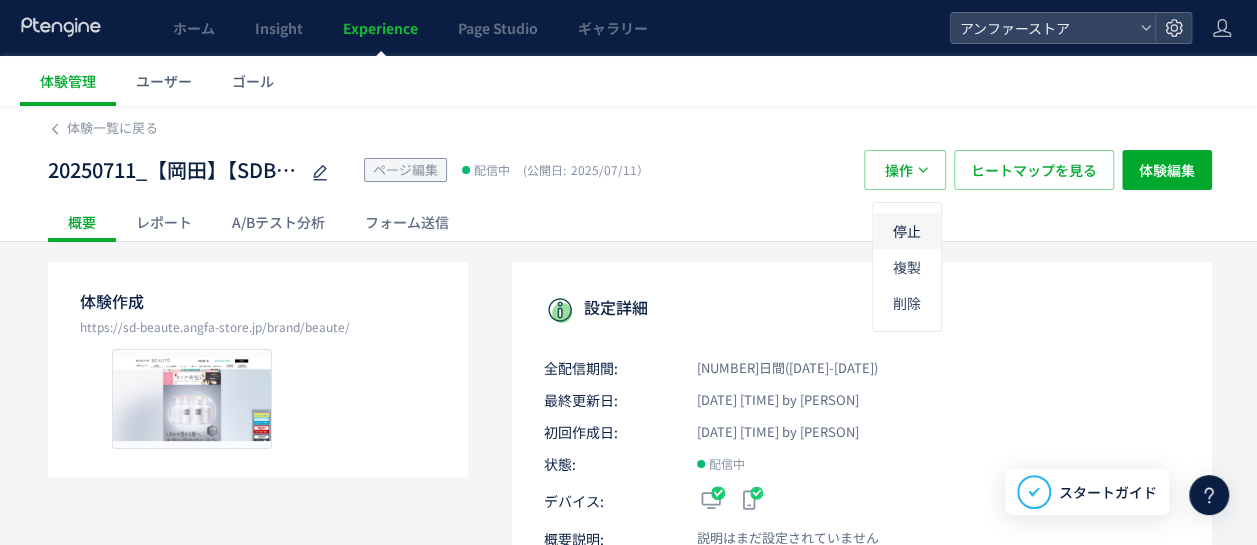 click on "停止" 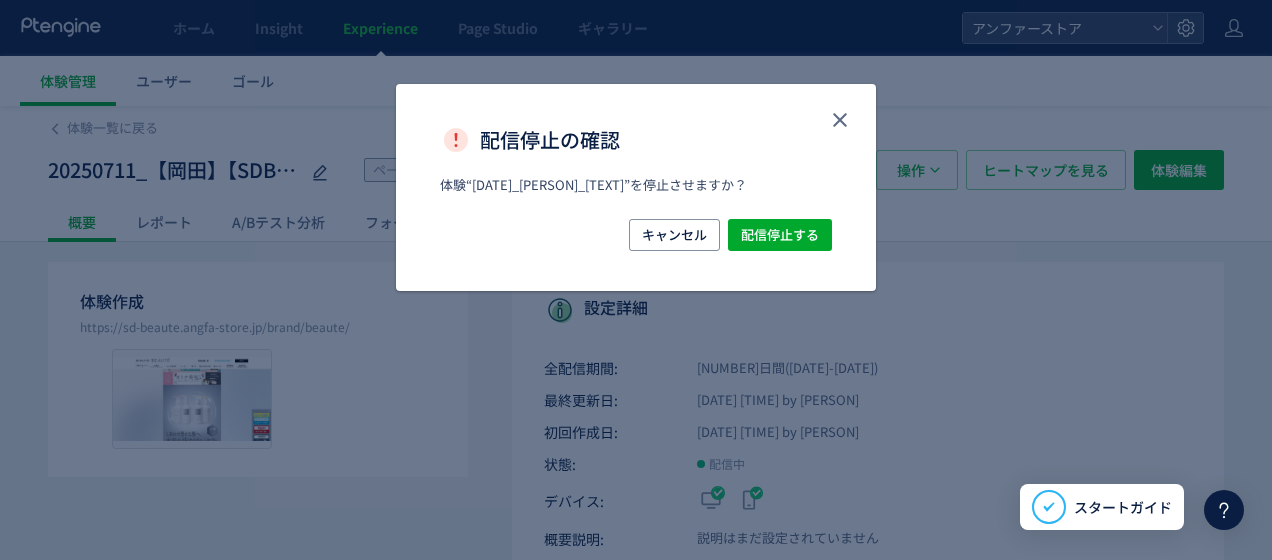 click on "キャンセル 配信停止する" at bounding box center (636, 255) 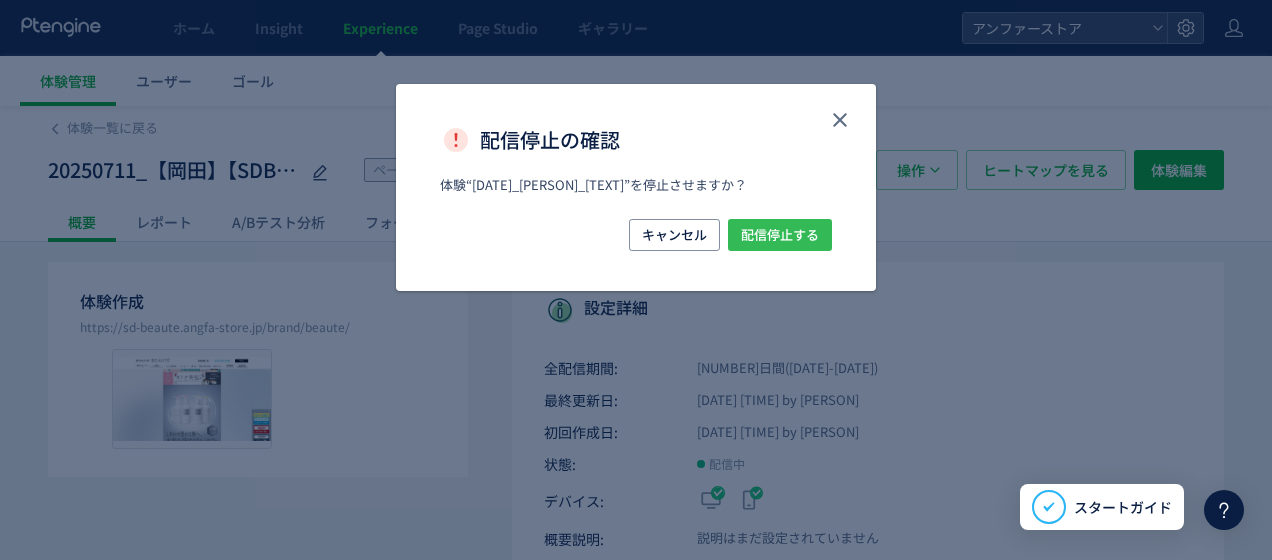 click on "配信停止する" at bounding box center [780, 235] 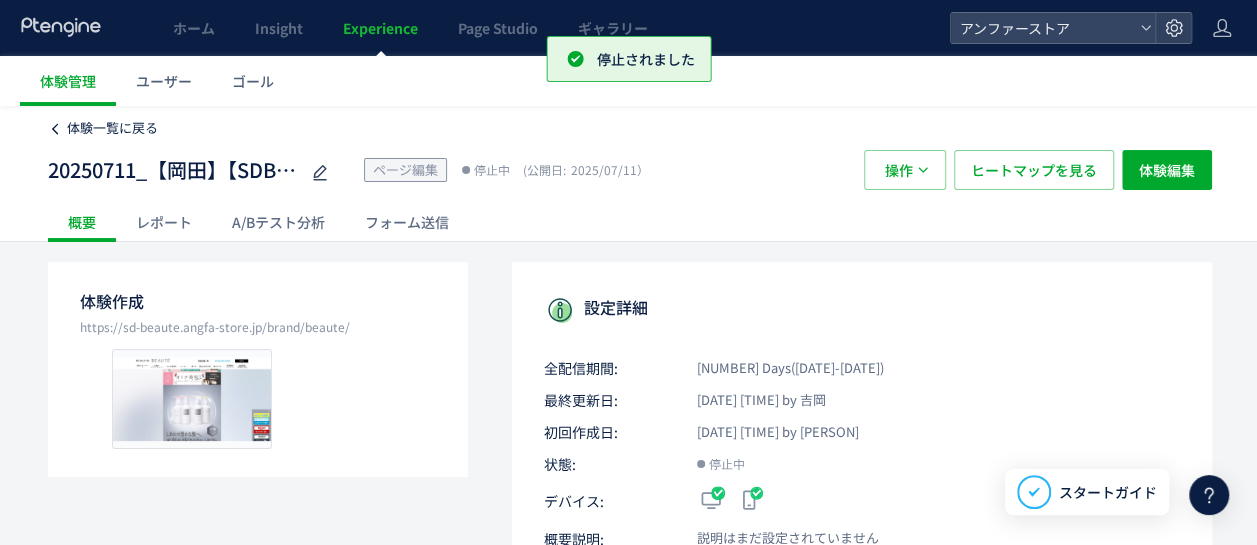 click on "体験一覧に戻る" 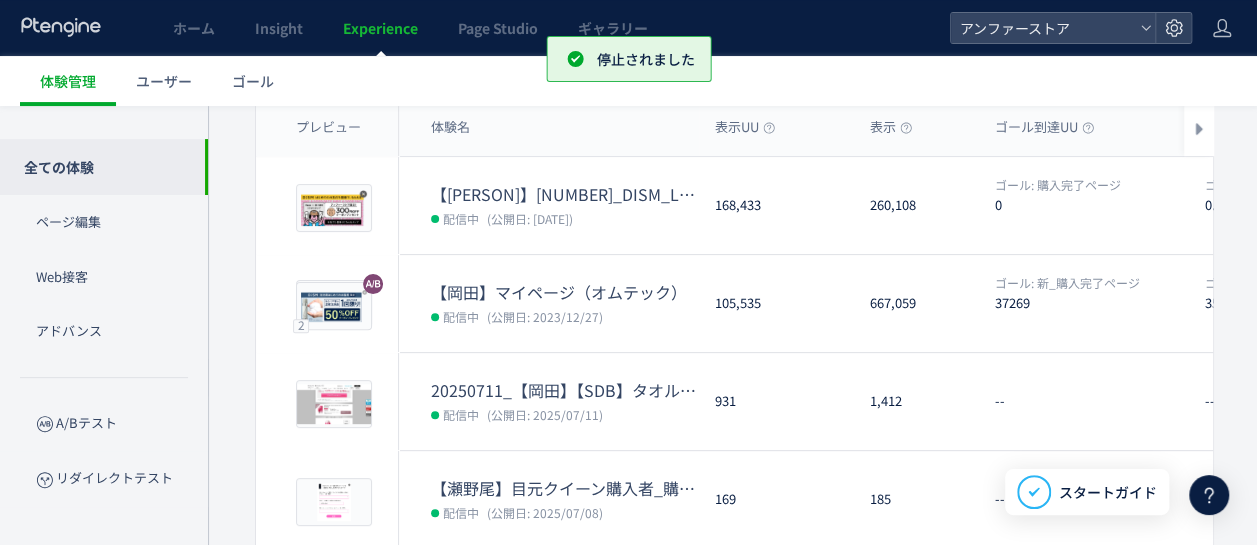 scroll, scrollTop: 200, scrollLeft: 0, axis: vertical 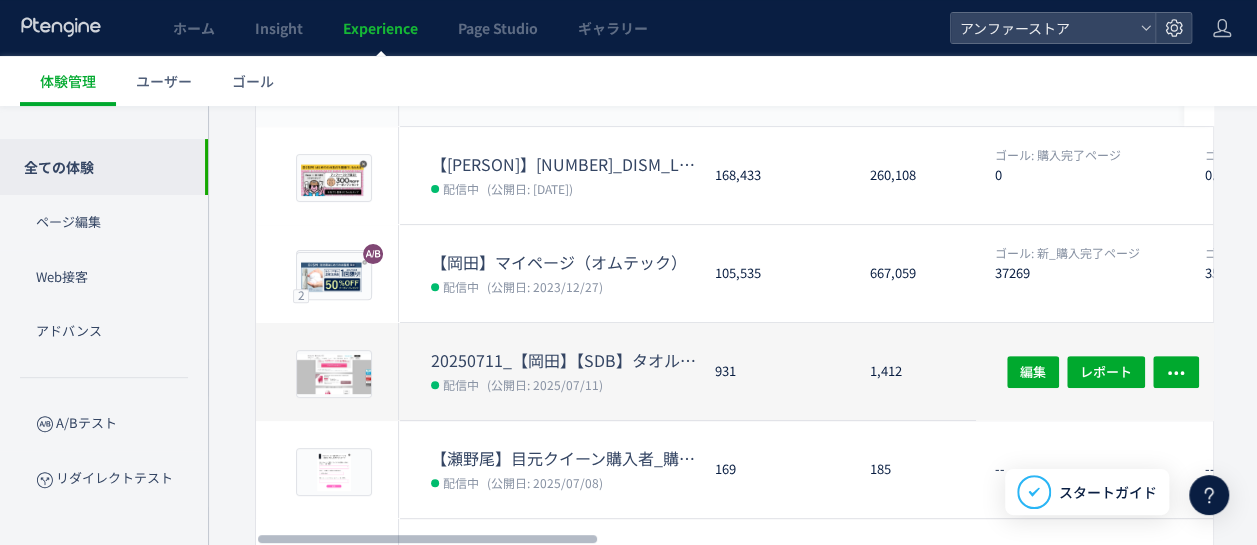 drag, startPoint x: 536, startPoint y: 321, endPoint x: 513, endPoint y: 356, distance: 41.880783 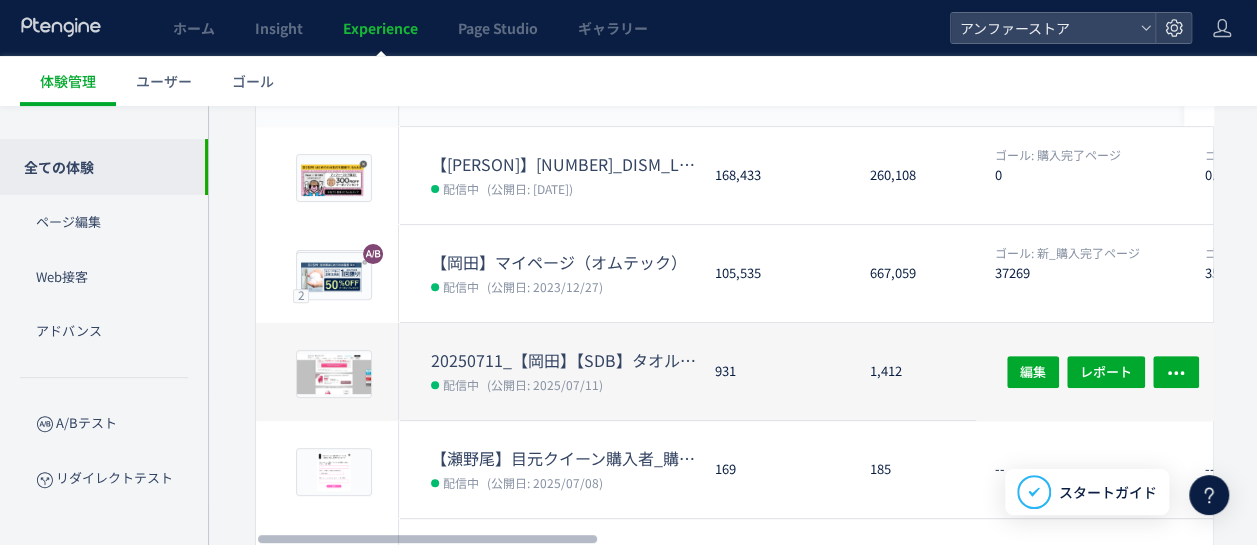 click on "20250711_【岡田】【SDB】タオルCP" at bounding box center (565, 360) 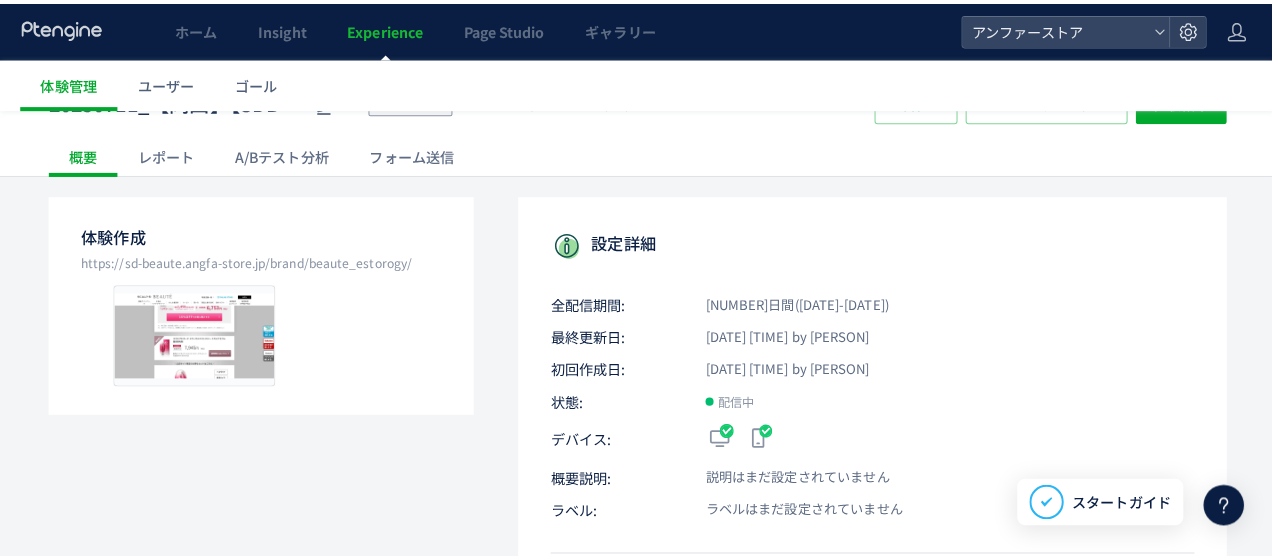 scroll, scrollTop: 0, scrollLeft: 0, axis: both 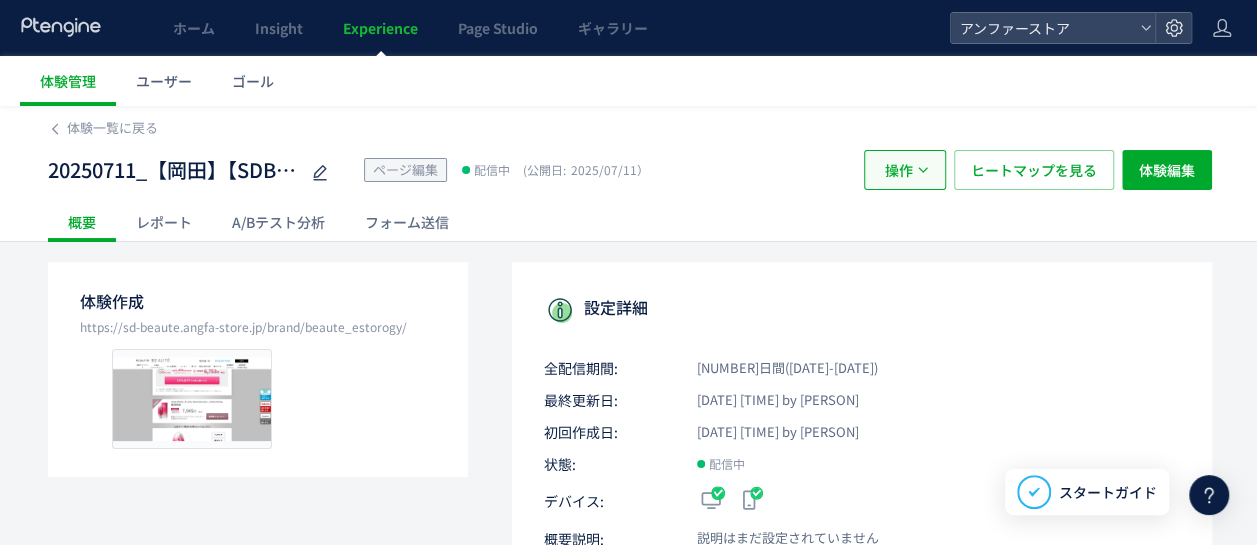 click on "操作" at bounding box center [899, 170] 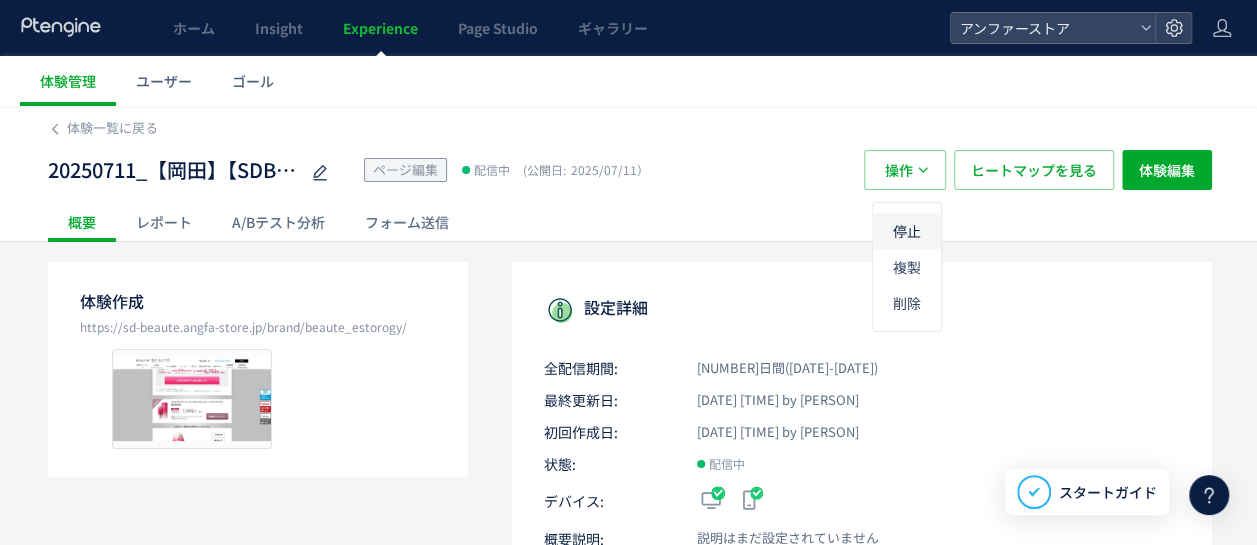 click on "停止" 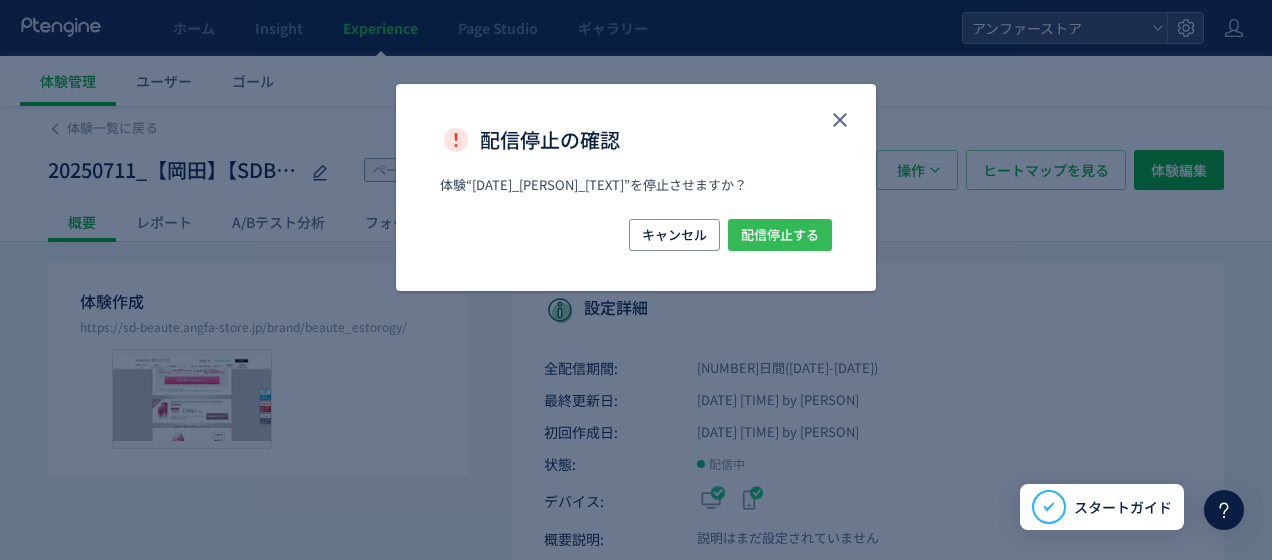 click on "配信停止する" at bounding box center (780, 235) 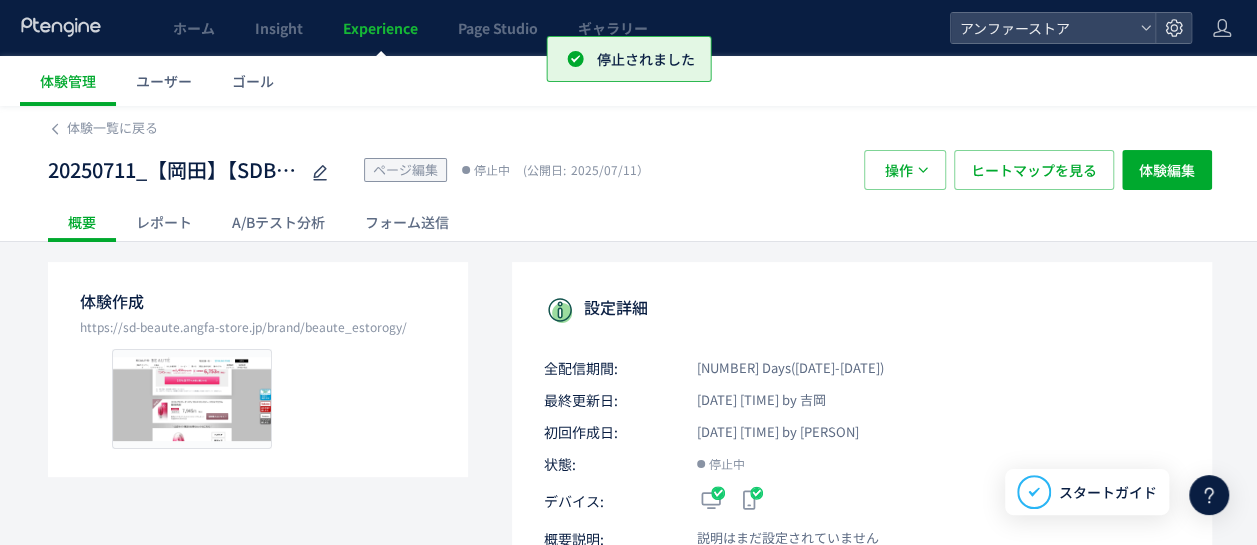 click on "[DATE]_[PERSON]_[TEXT] ページ編集 停止中 (公開日:  [DATE]）  操作 ヒートマップを見る 体験編集" at bounding box center [630, 170] 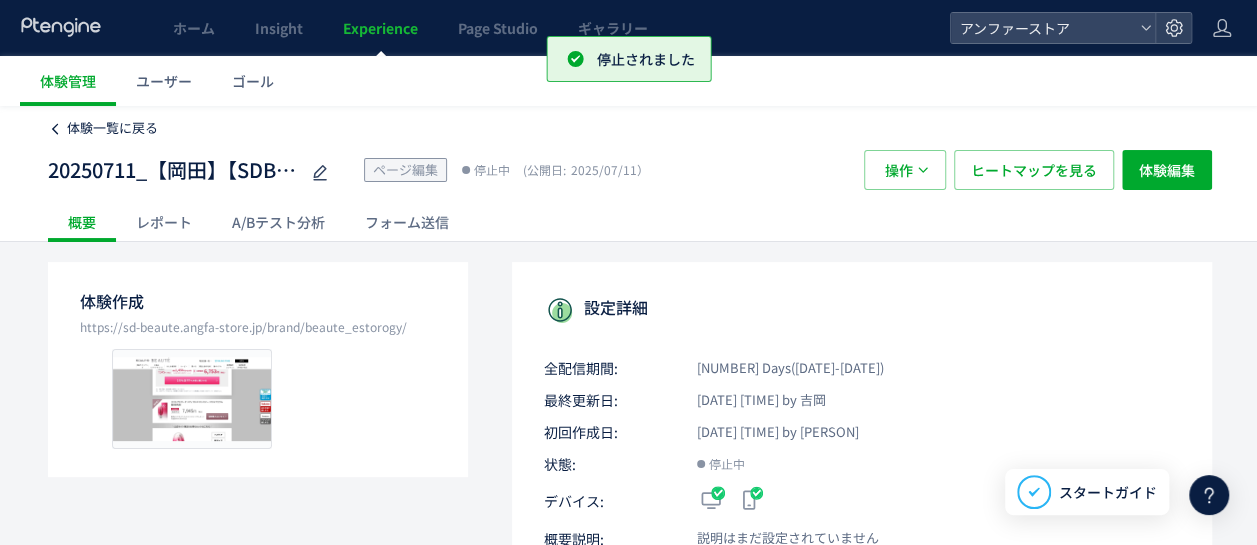 click on "体験一覧に戻る" 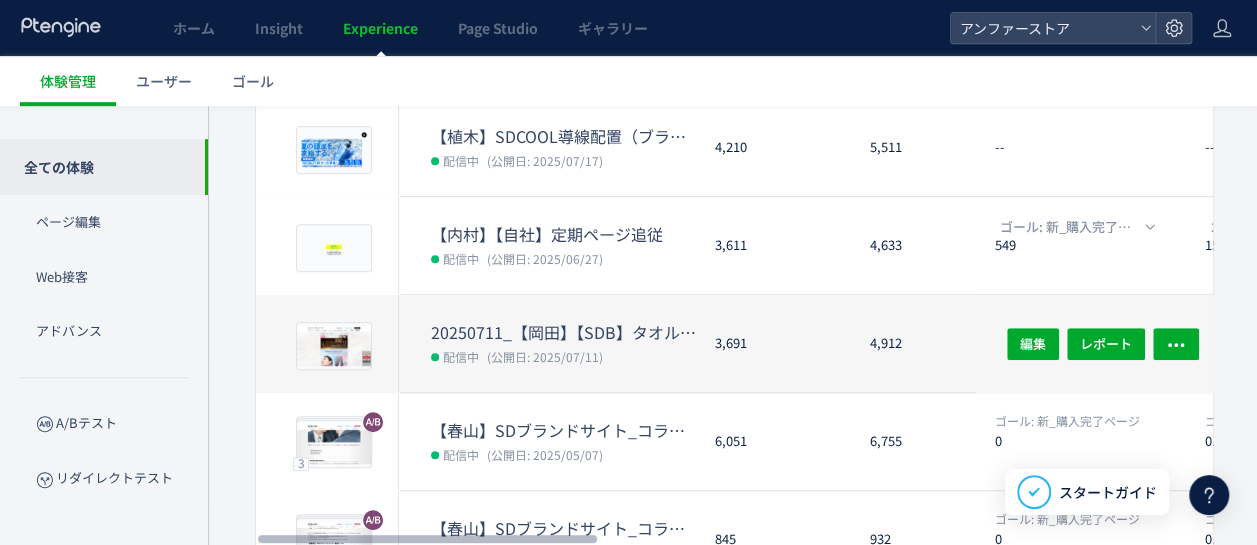 scroll, scrollTop: 538, scrollLeft: 0, axis: vertical 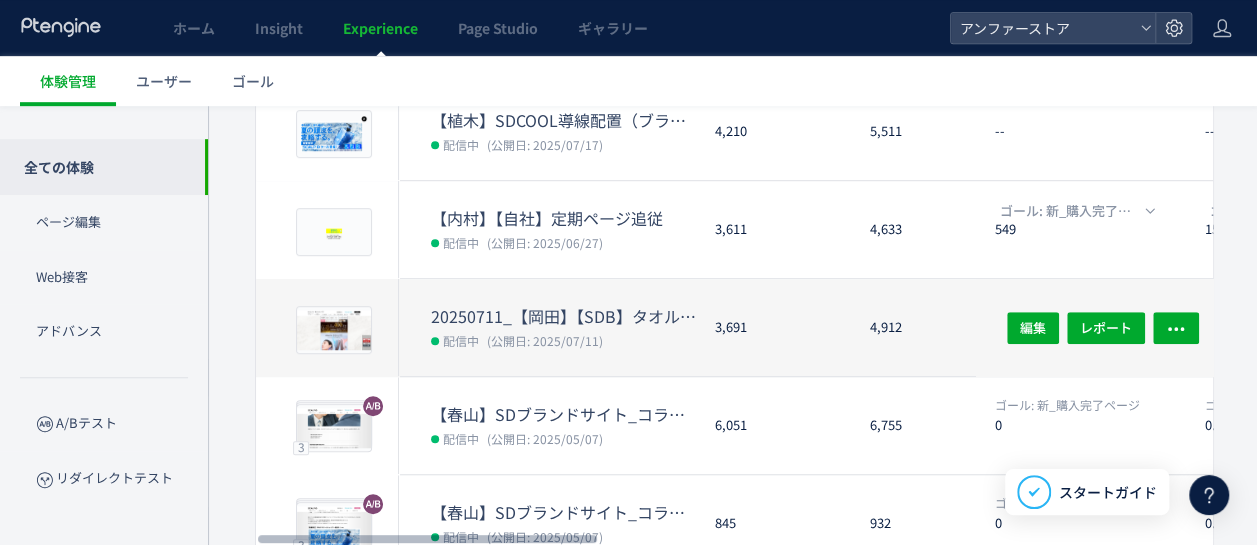 click on "20250711_【岡田】【SDB】タオルCP" at bounding box center (565, 316) 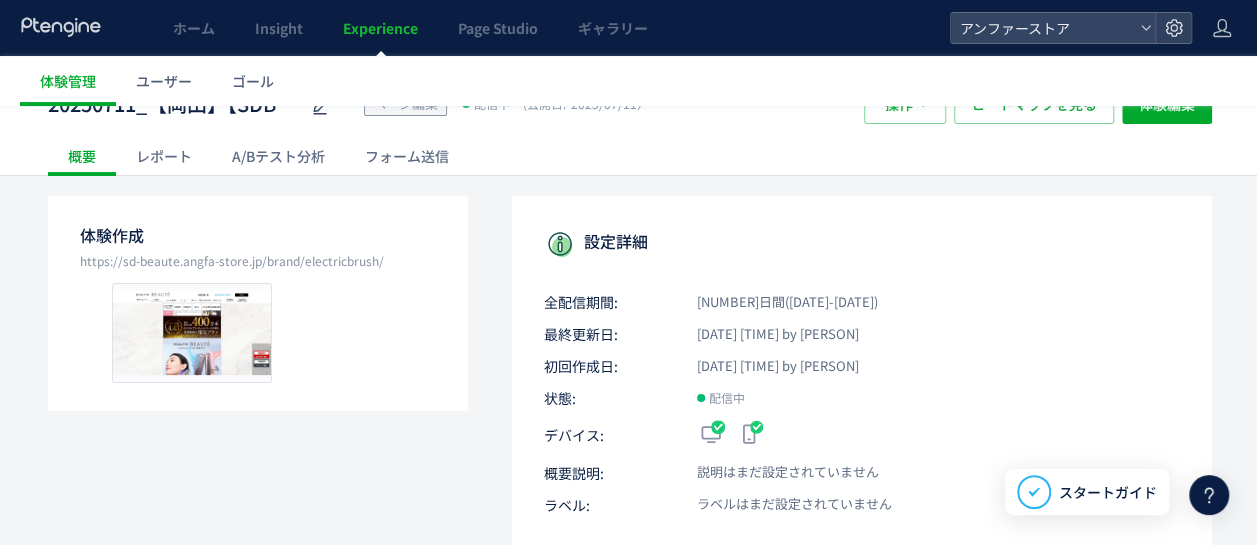 scroll, scrollTop: 0, scrollLeft: 0, axis: both 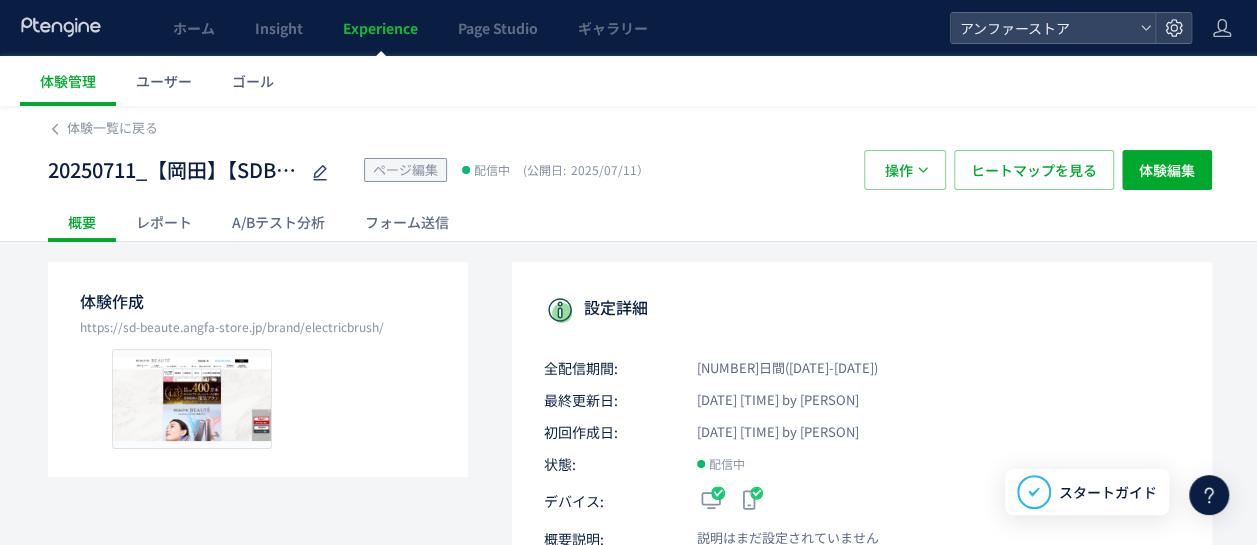 click on "レポート" 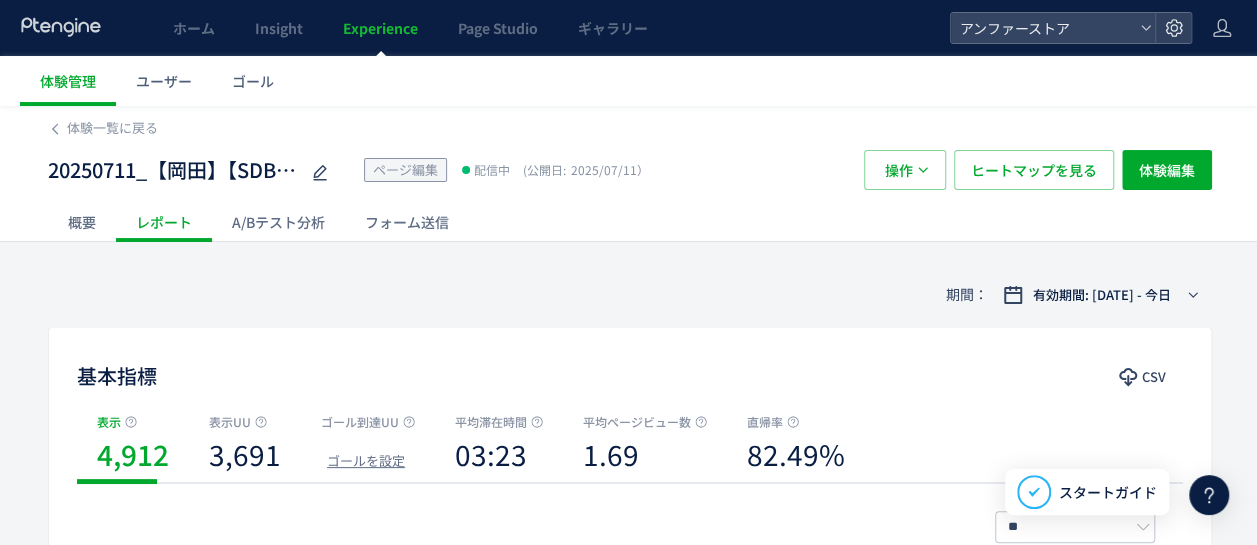 click on "概要" 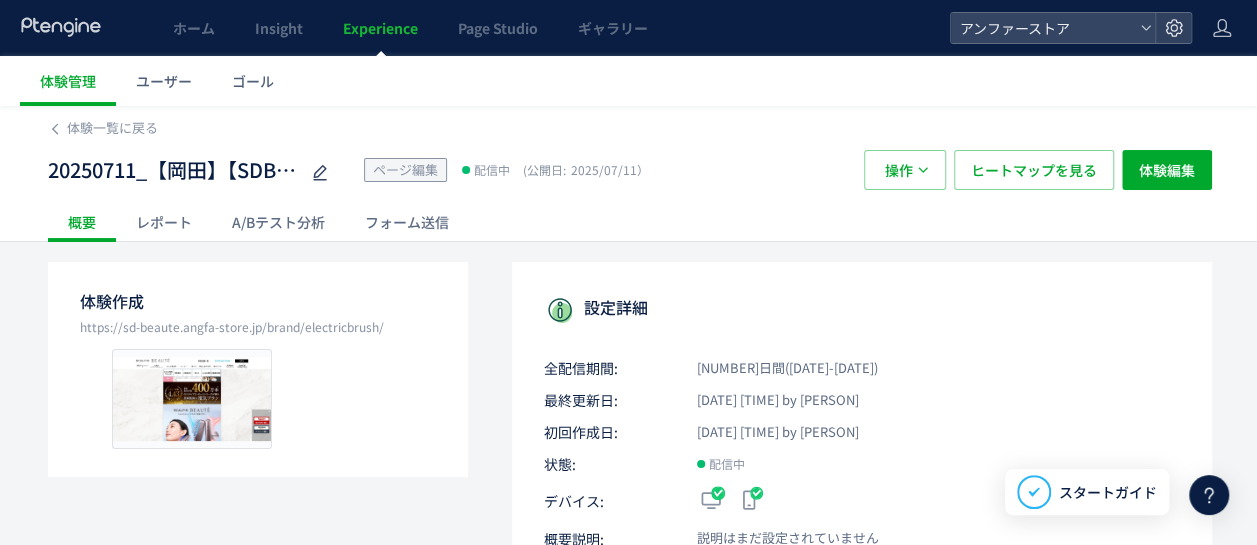 click on "[DATE]_[PERSON]_[TEXT] ページ編集 配信中 (公開日:  [DATE]）  操作 ヒートマップを見る 体験編集" at bounding box center (630, 170) 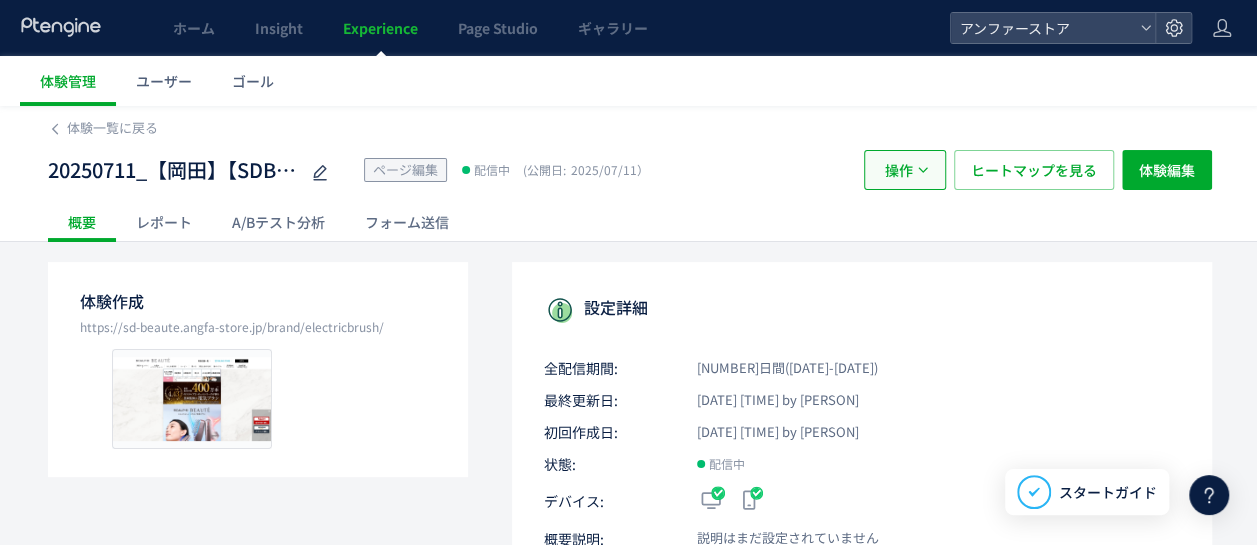 click on "操作" 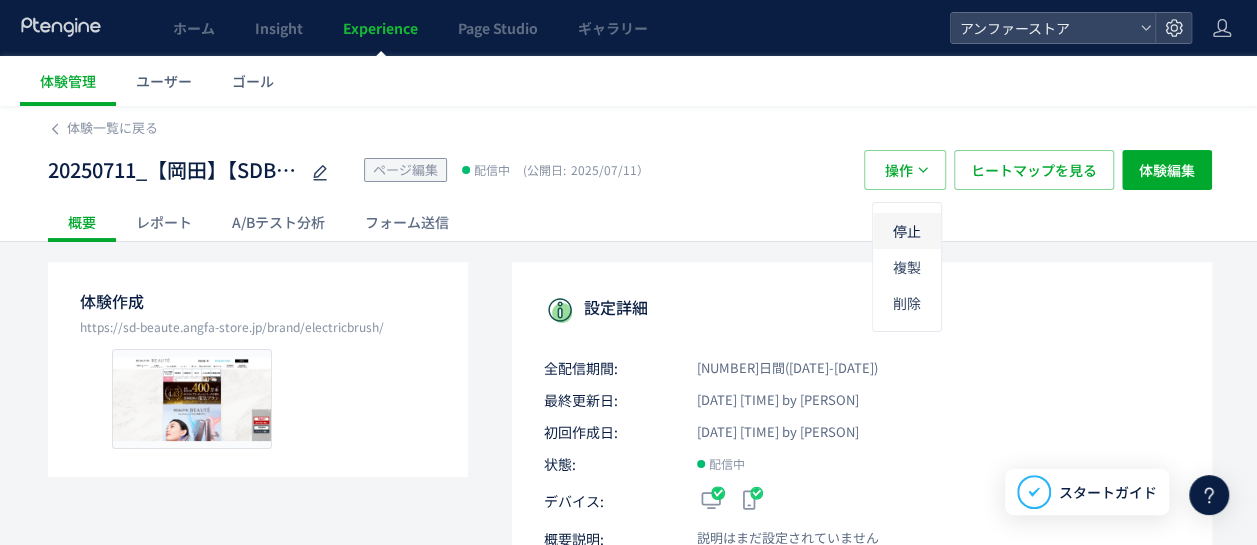 click on "停止" 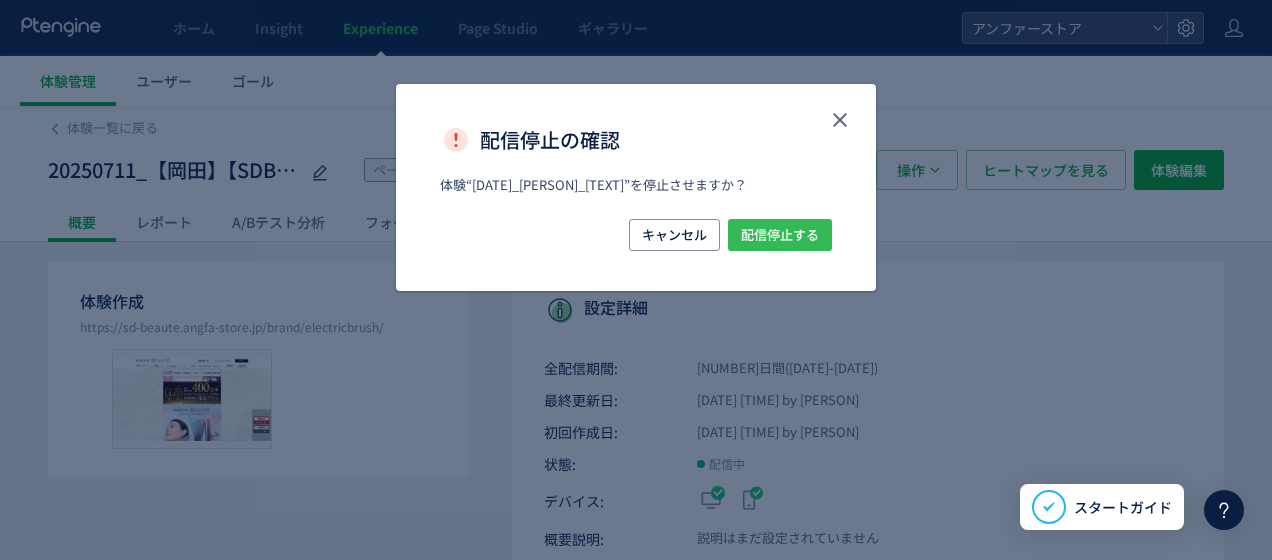 click on "配信停止する" at bounding box center [780, 235] 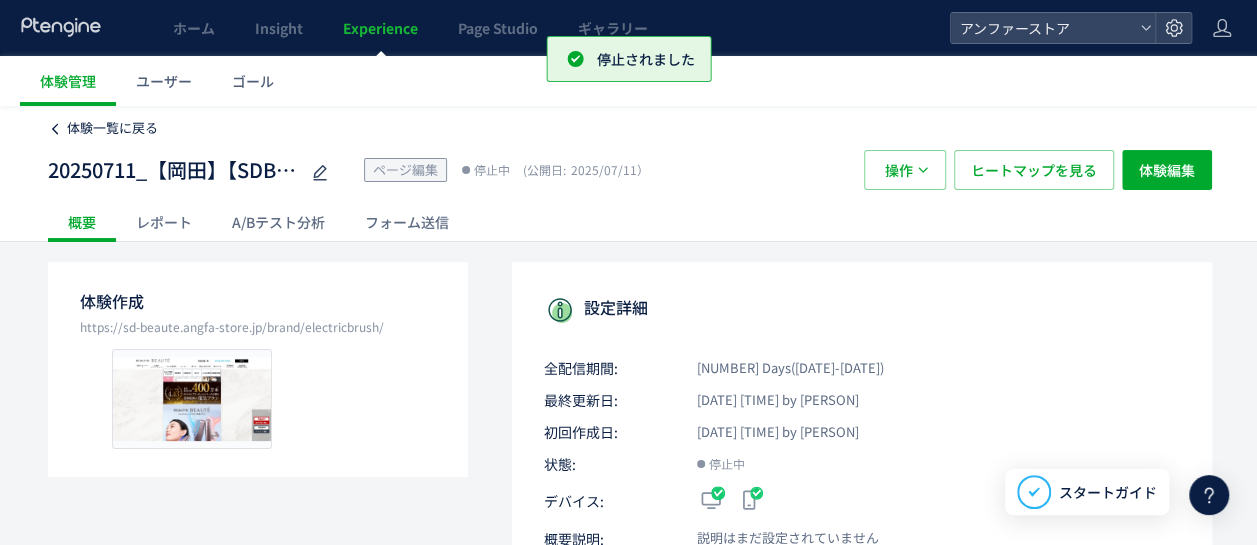 click on "体験一覧に戻る" 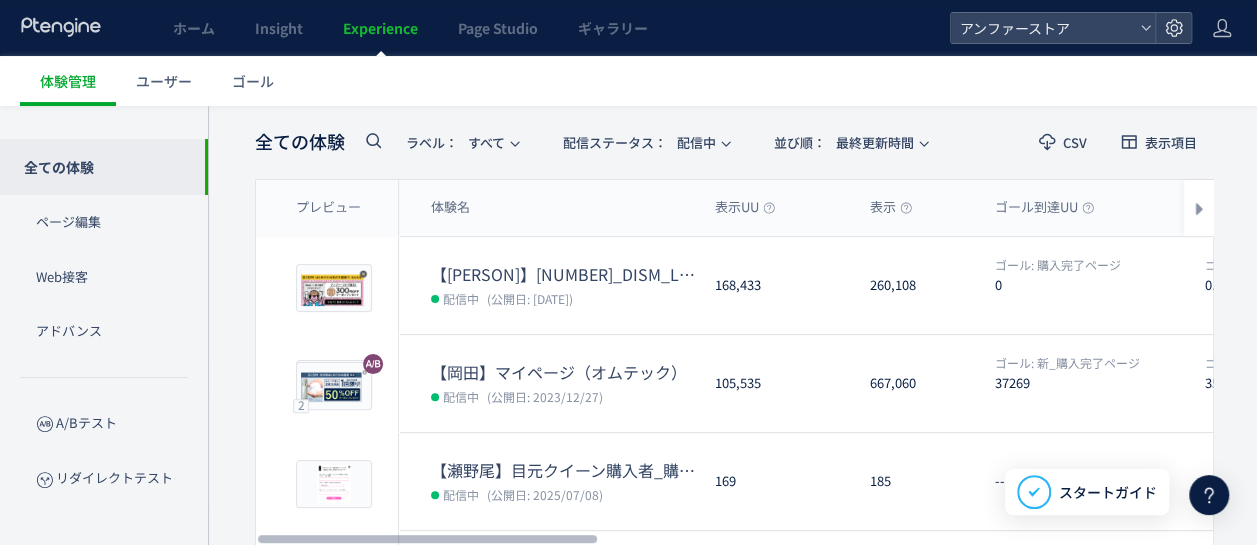 scroll, scrollTop: 0, scrollLeft: 0, axis: both 